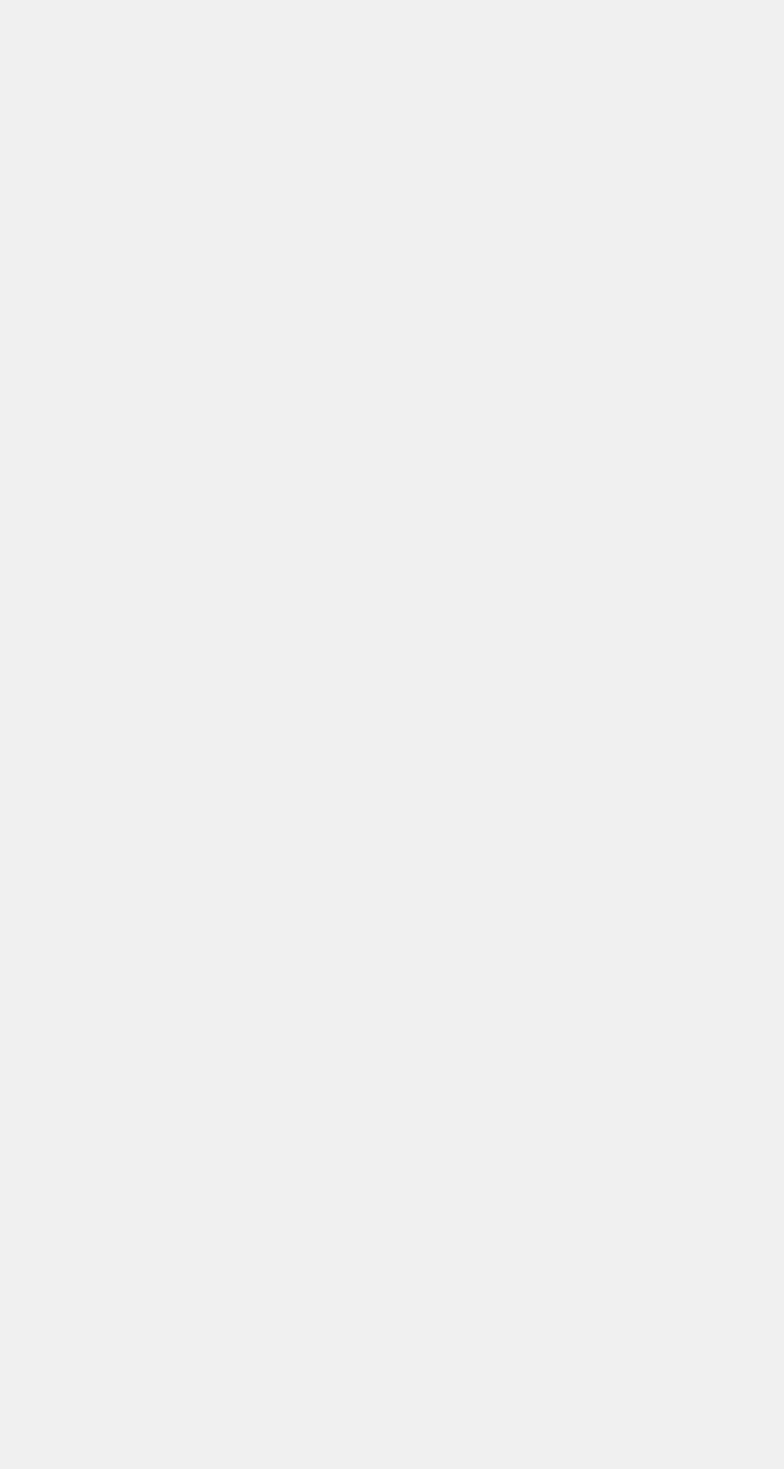 scroll, scrollTop: 0, scrollLeft: 0, axis: both 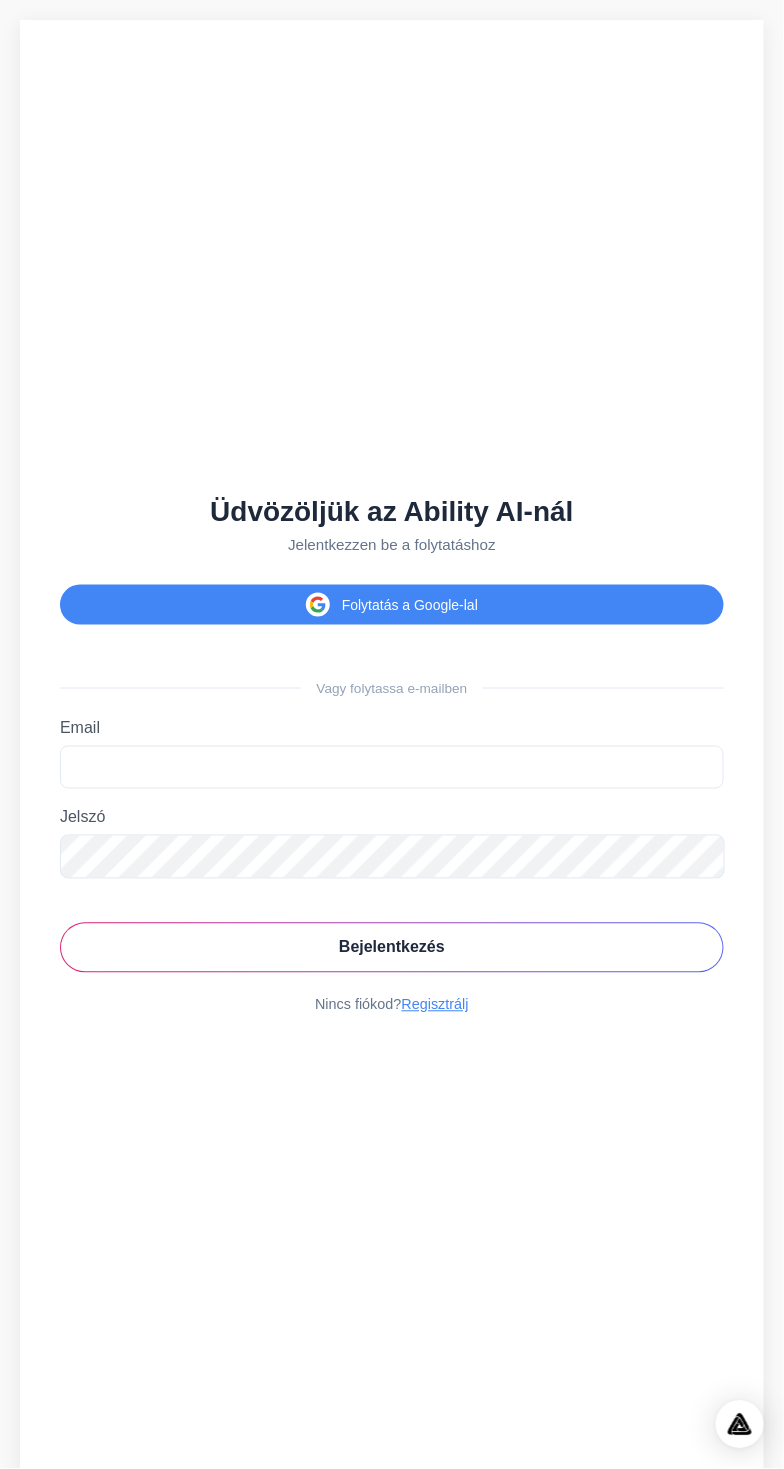 click on "Regisztrálj" at bounding box center (435, 1005) 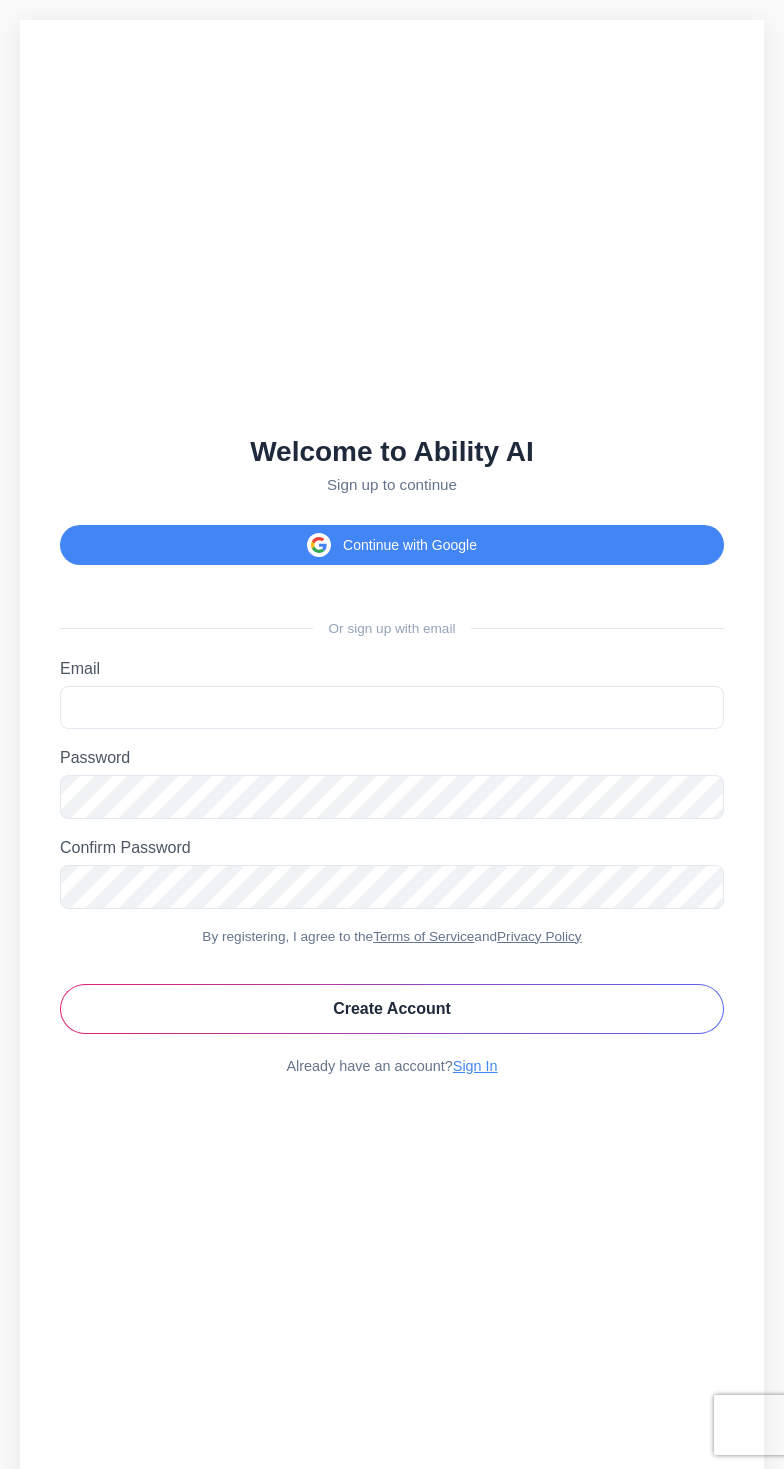scroll, scrollTop: 0, scrollLeft: 0, axis: both 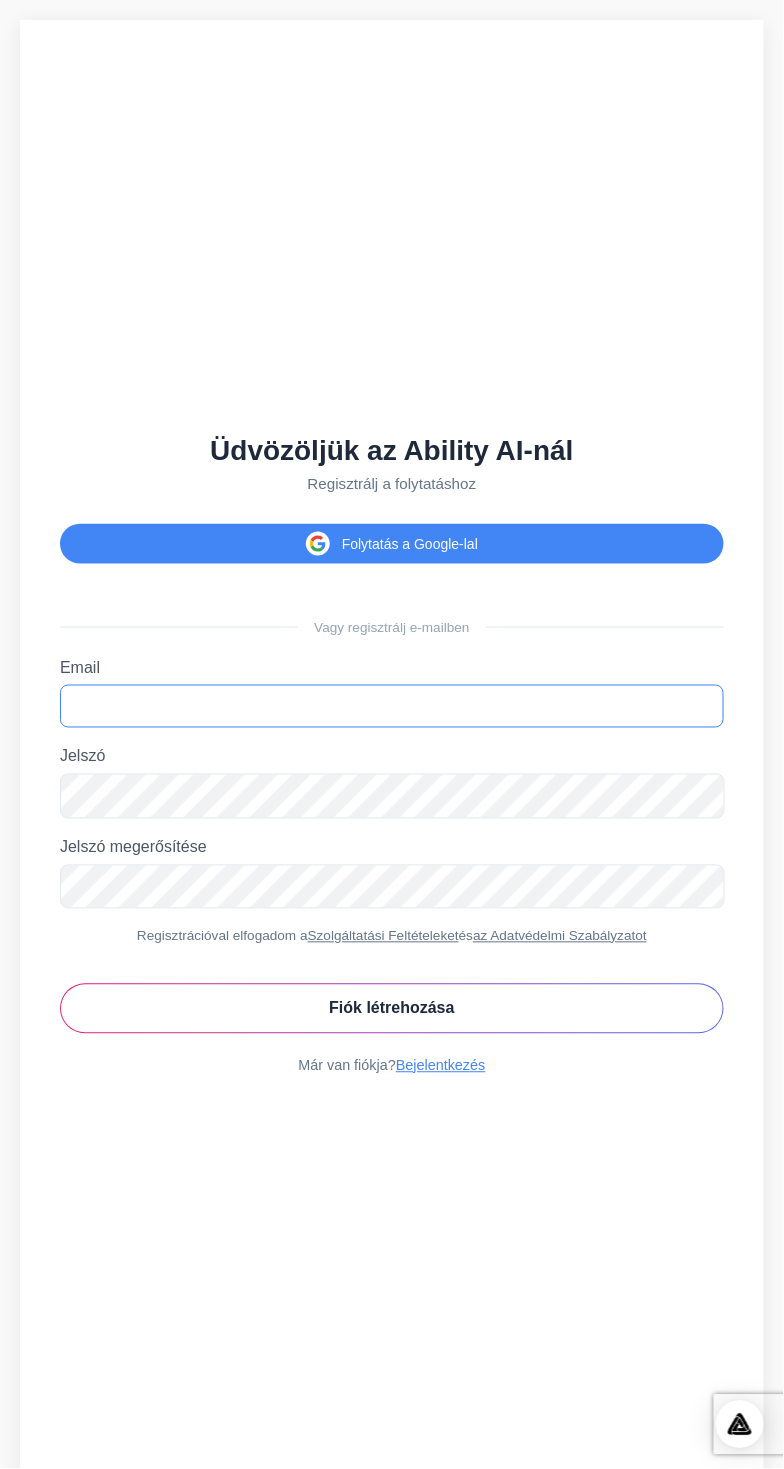 click on "Email" at bounding box center [392, 706] 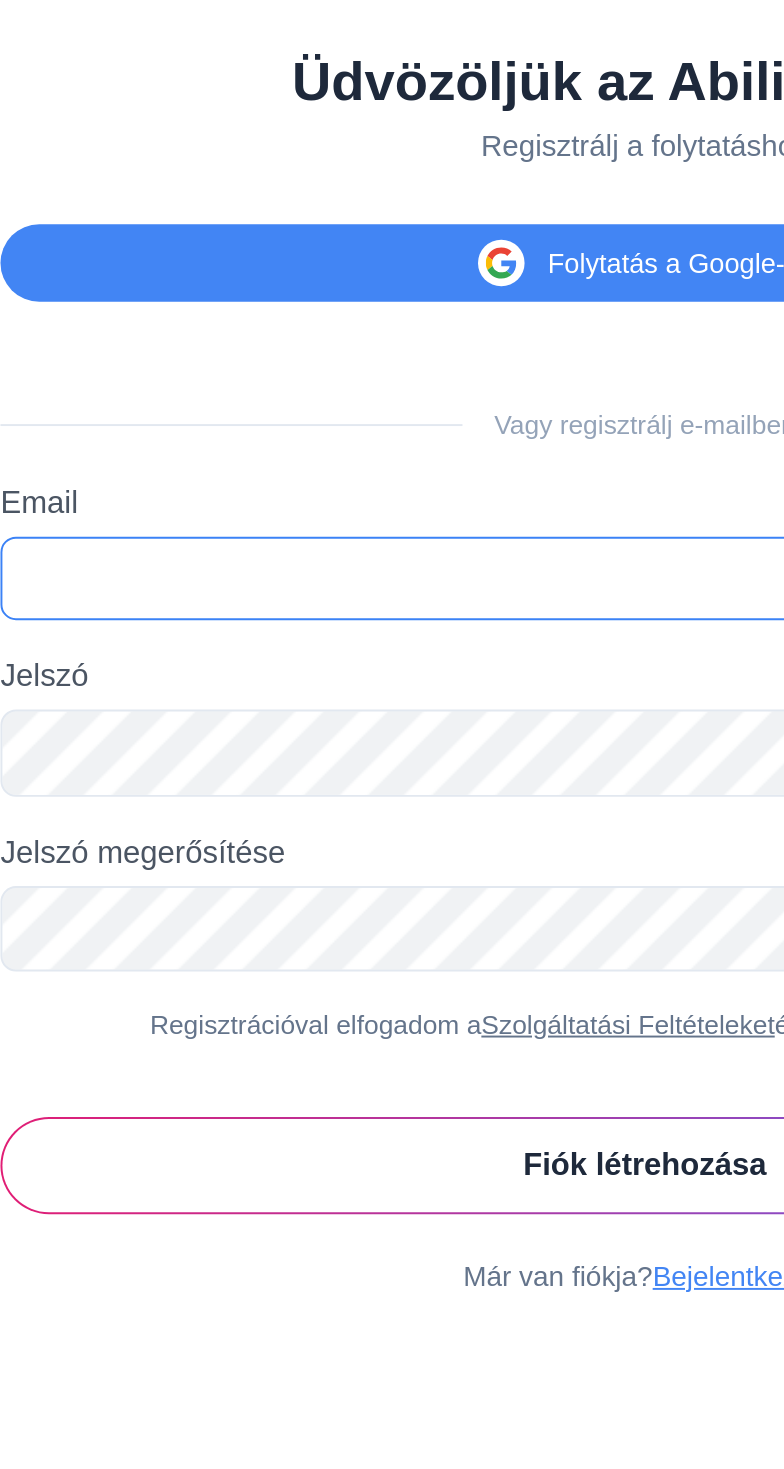 type on "**********" 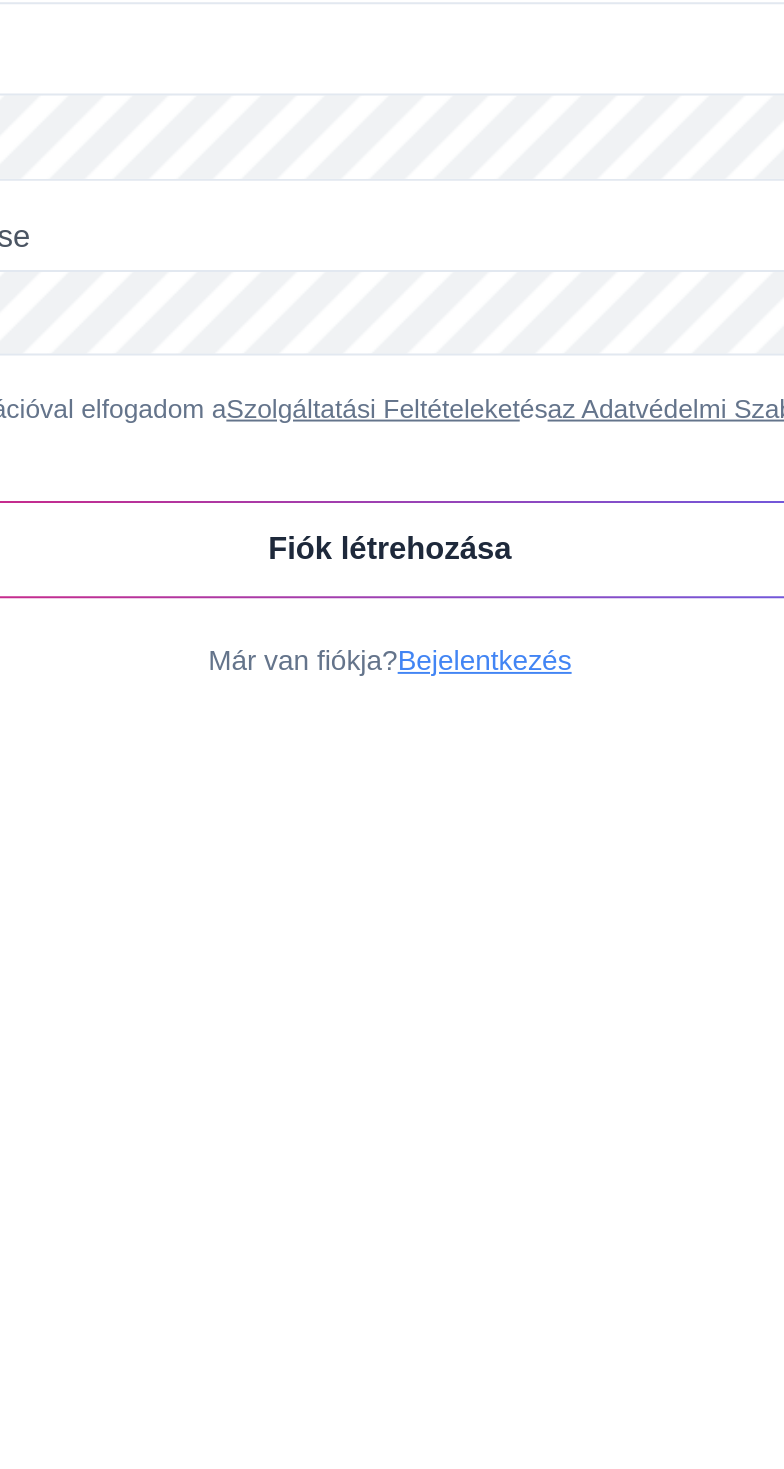 click on "Fiók létrehozása" at bounding box center [391, 1008] 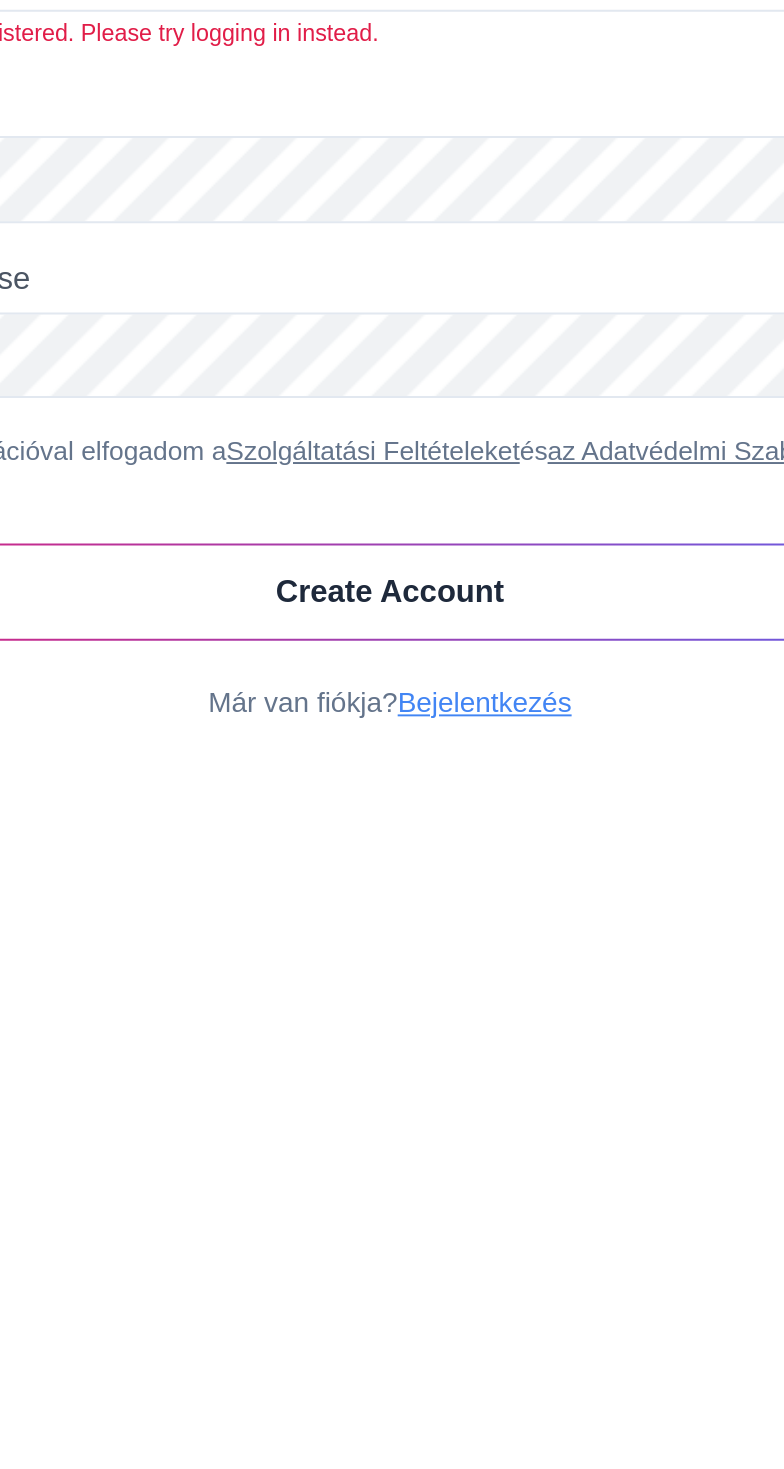 scroll, scrollTop: 0, scrollLeft: 0, axis: both 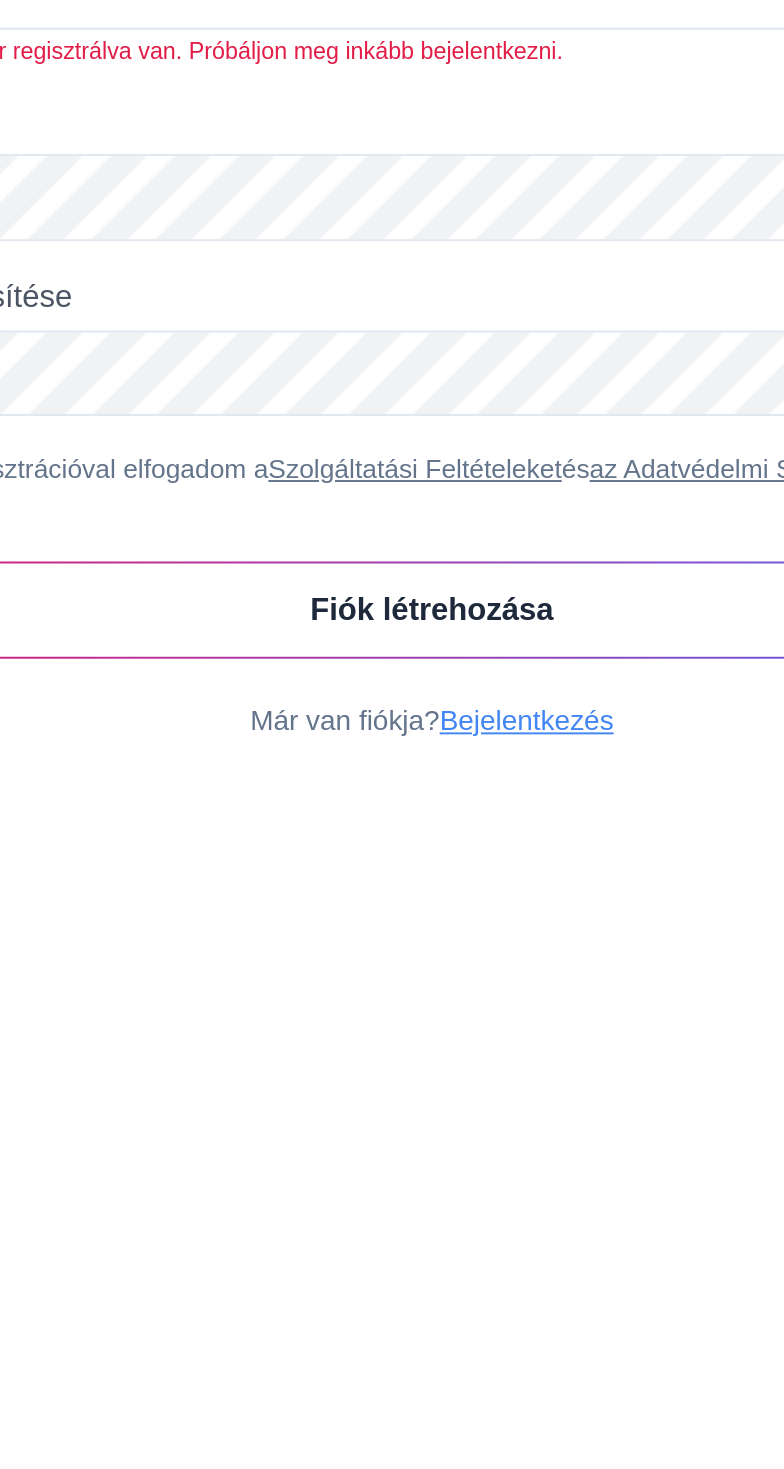 click on "Bejelentkezés" at bounding box center (441, 1075) 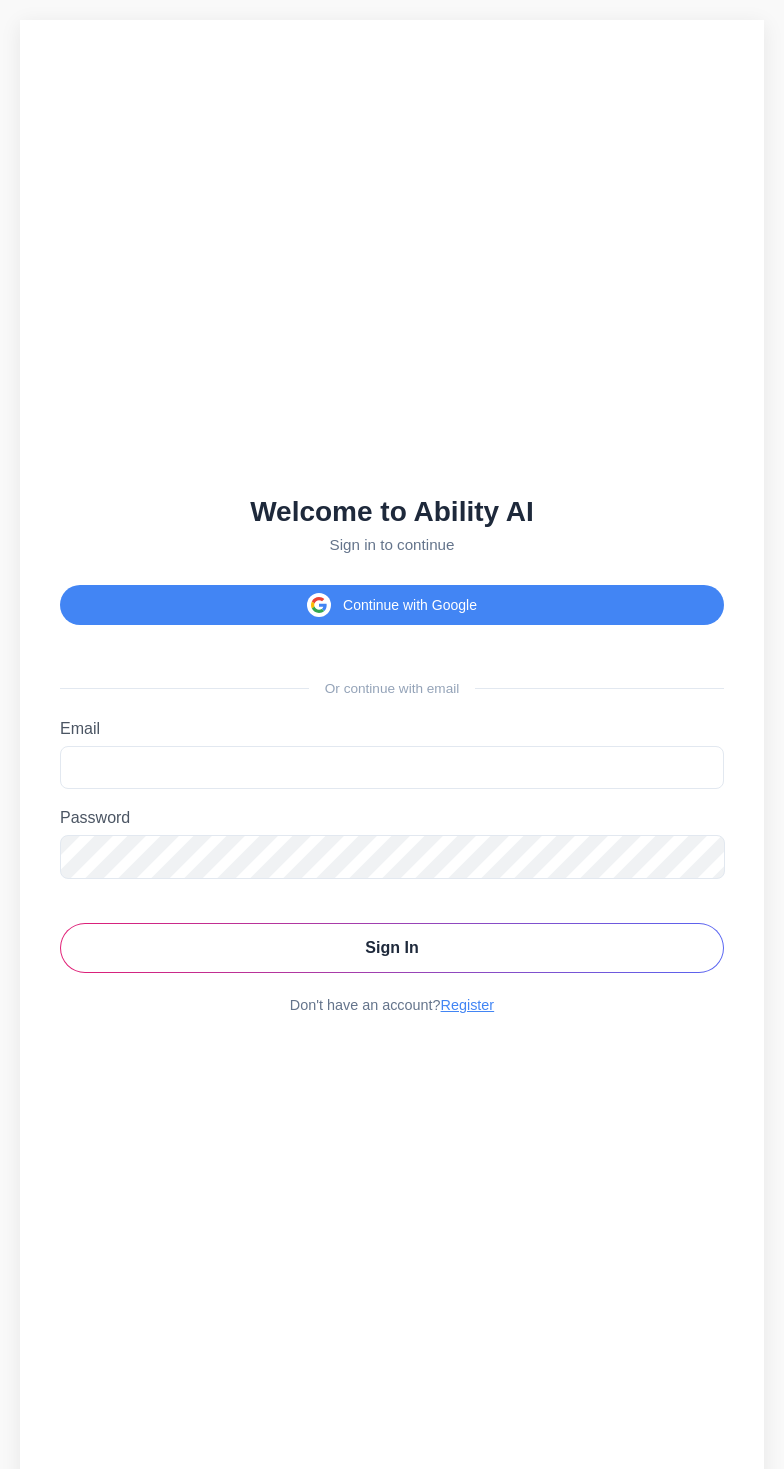 scroll, scrollTop: 0, scrollLeft: 0, axis: both 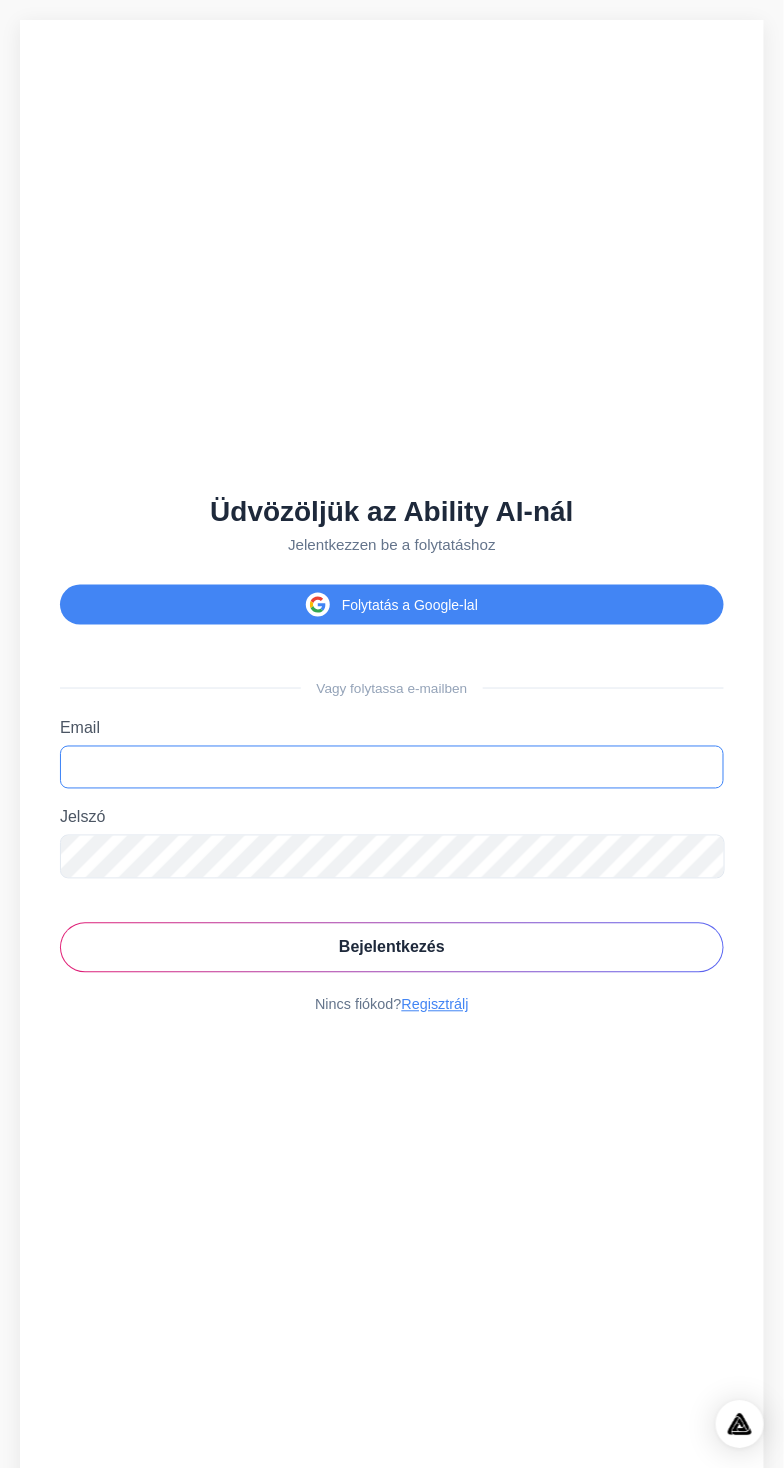 click on "Email" at bounding box center (392, 767) 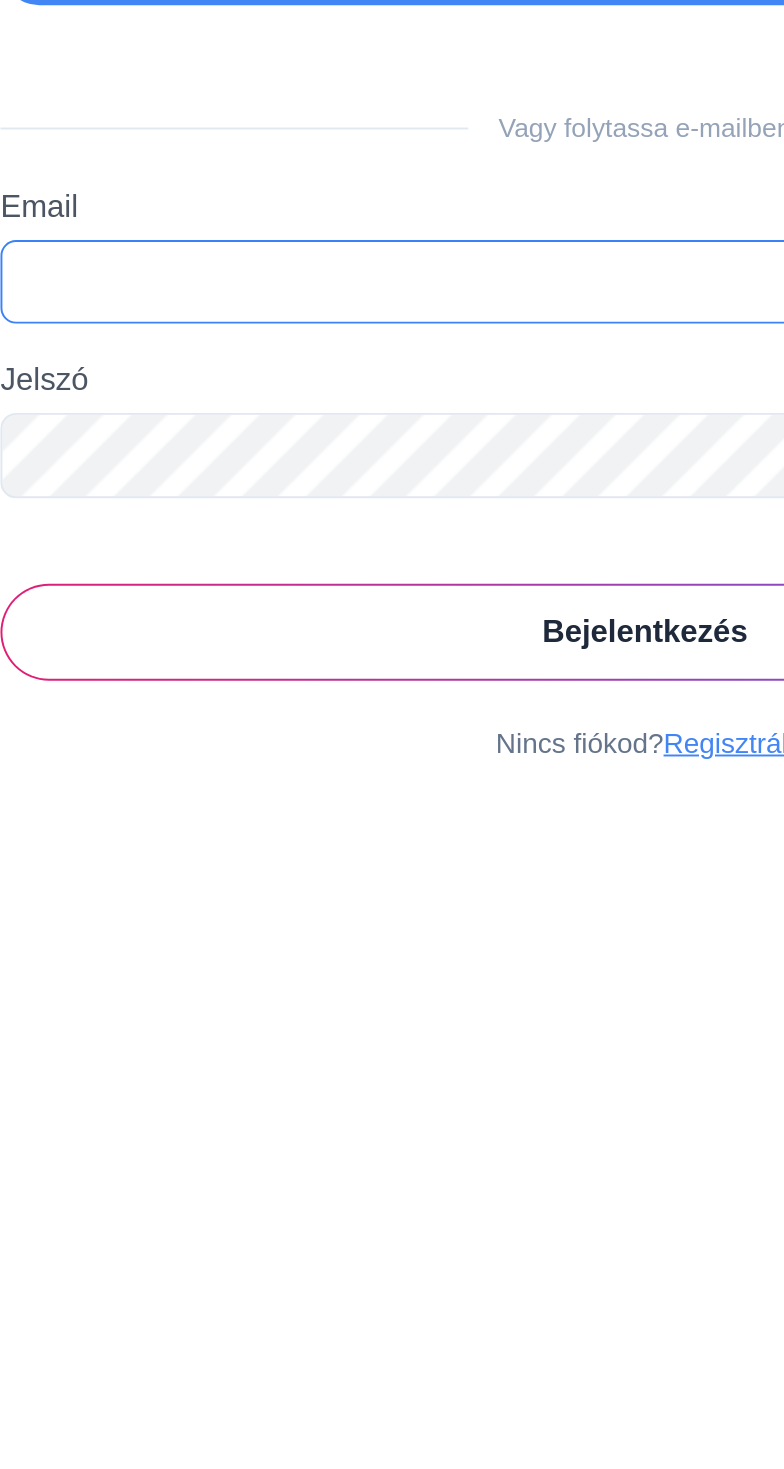 type on "**********" 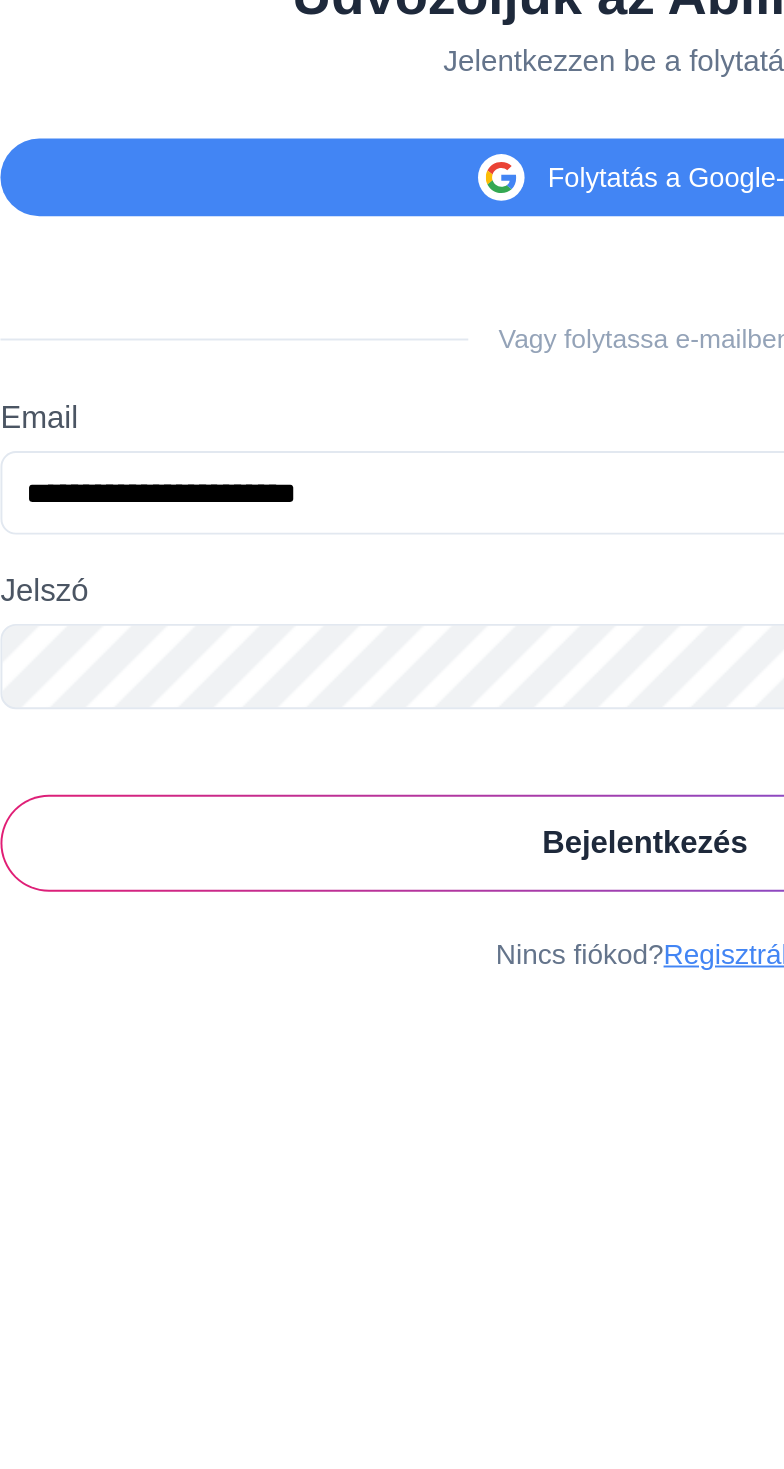 click on "Folytatás a Google-lal" at bounding box center (410, 605) 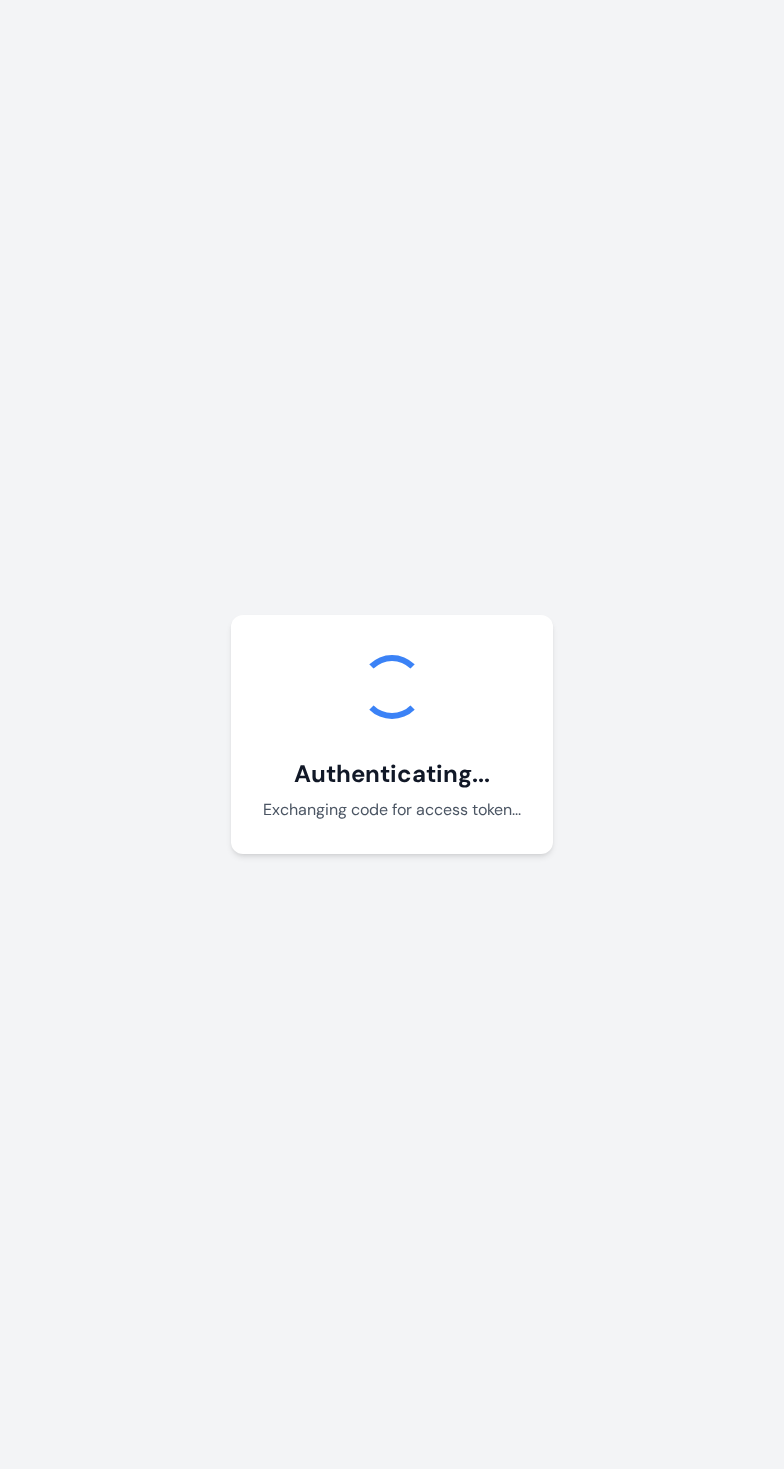 scroll, scrollTop: 0, scrollLeft: 0, axis: both 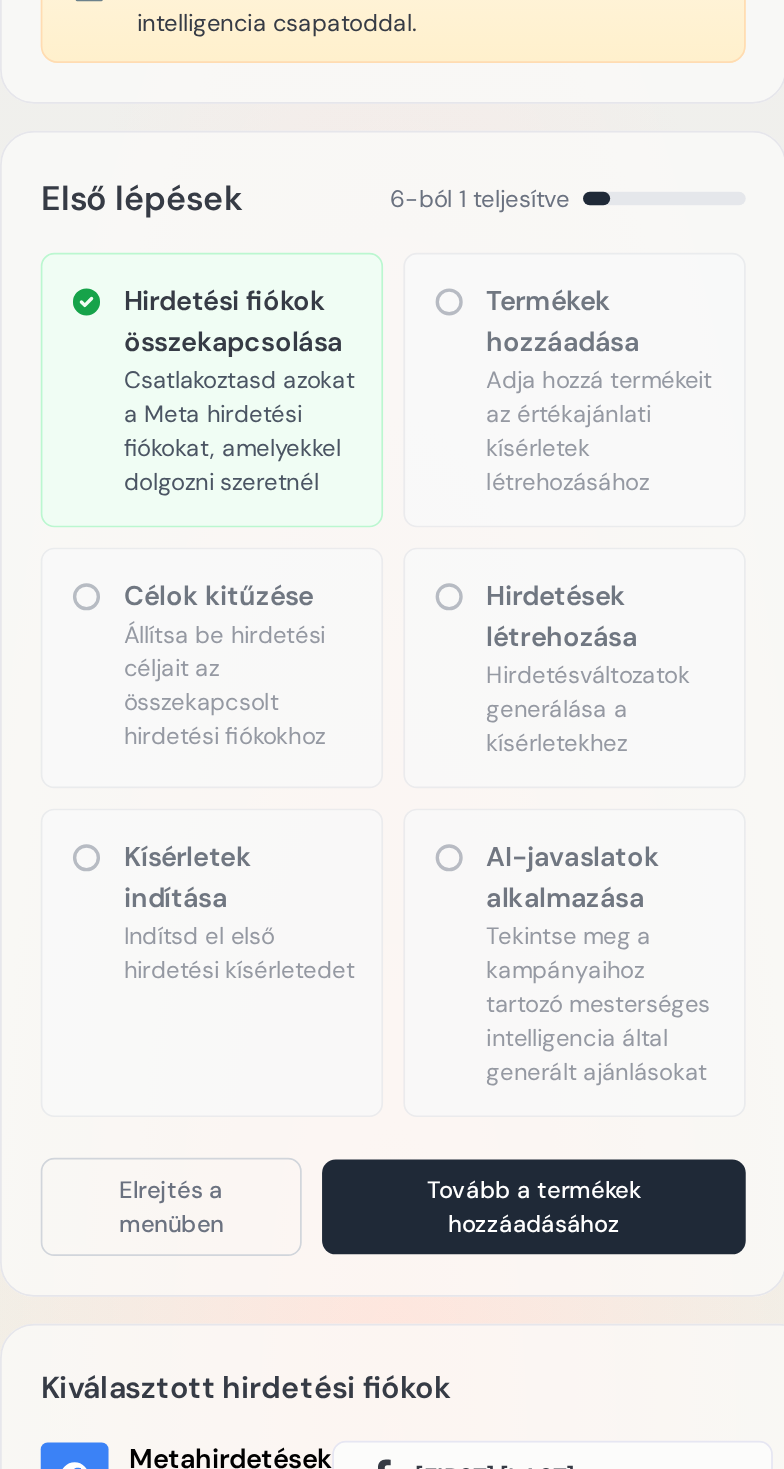 click 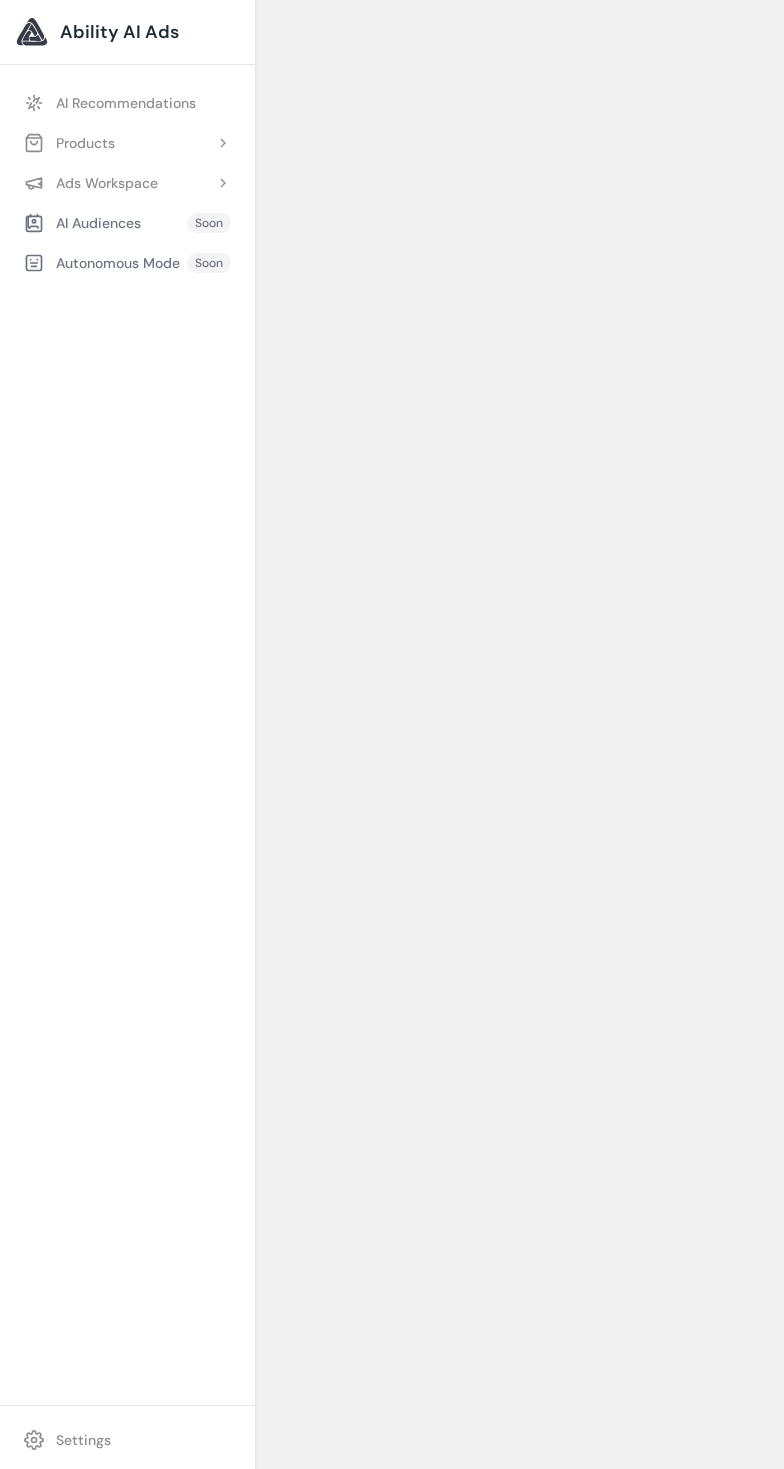 scroll, scrollTop: 0, scrollLeft: 0, axis: both 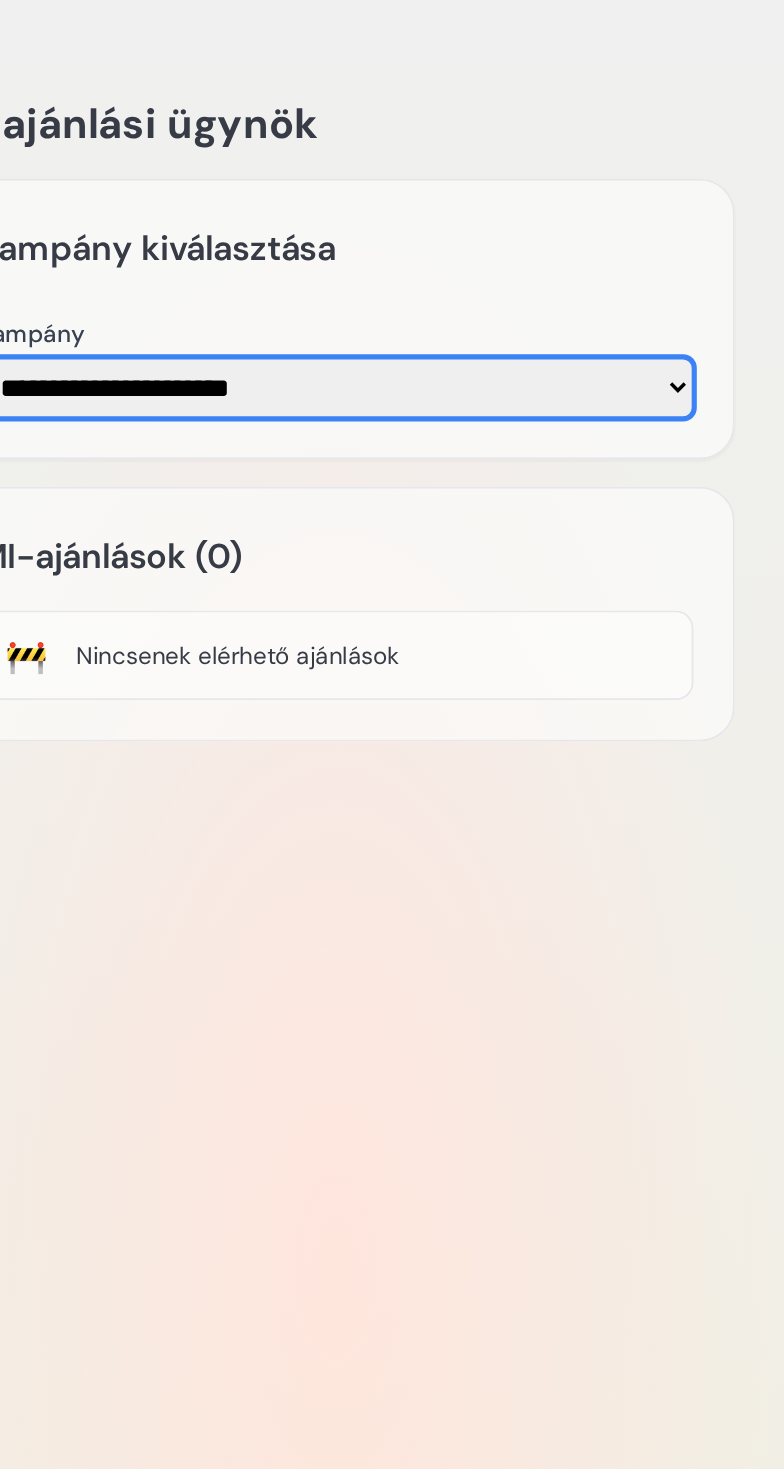 click on "**********" at bounding box center [520, 225] 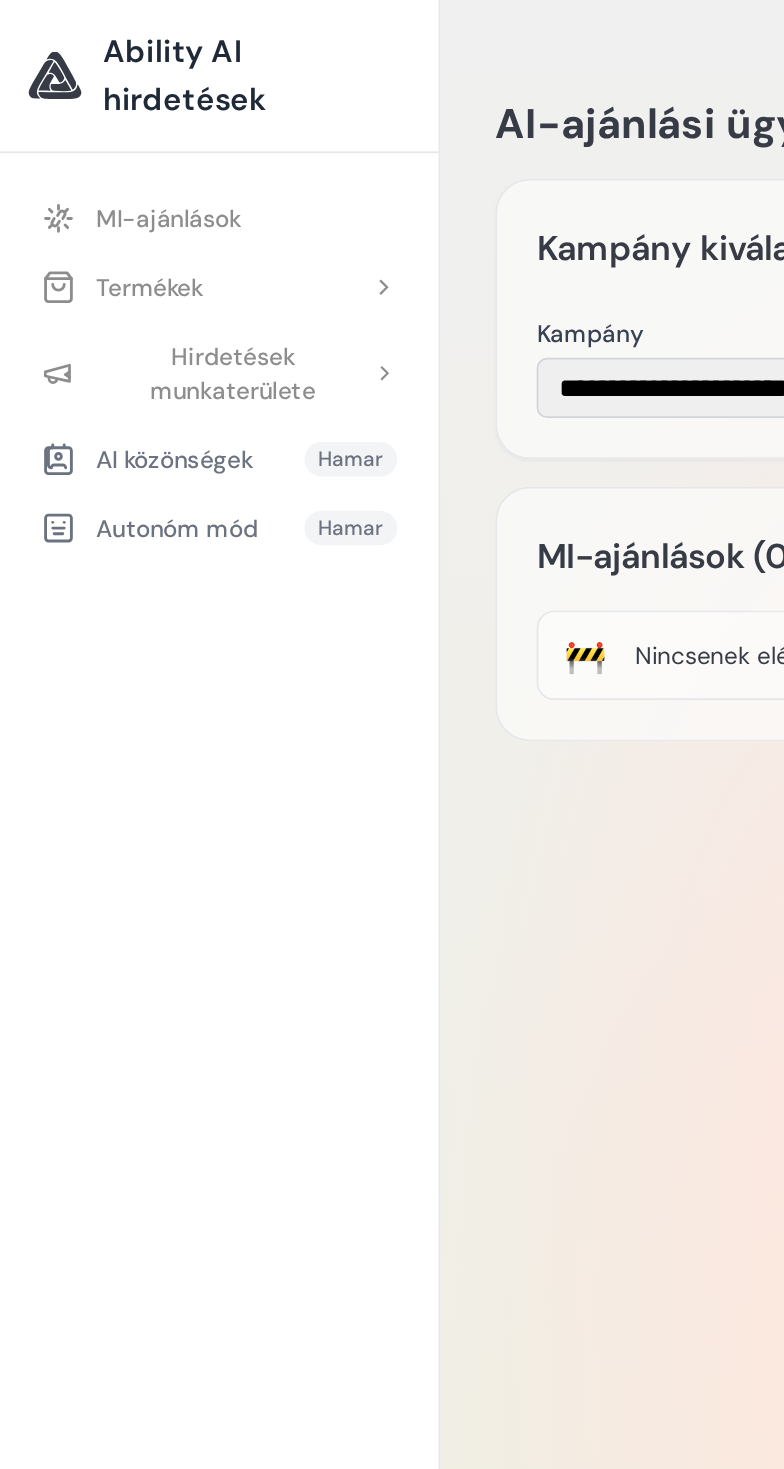 click on "Termékek" at bounding box center [87, 167] 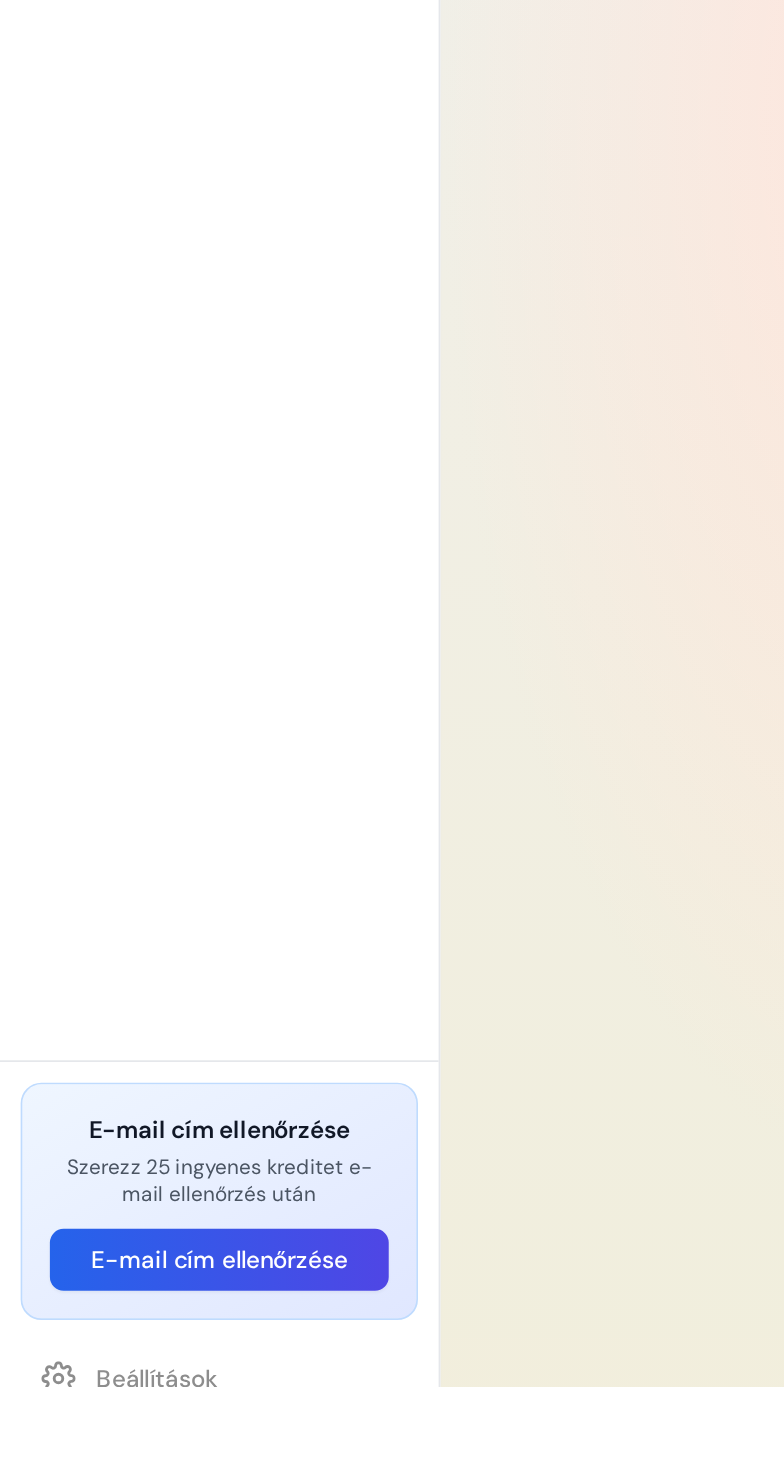 click on "E-mail cím ellenőrzése" at bounding box center (127, 1395) 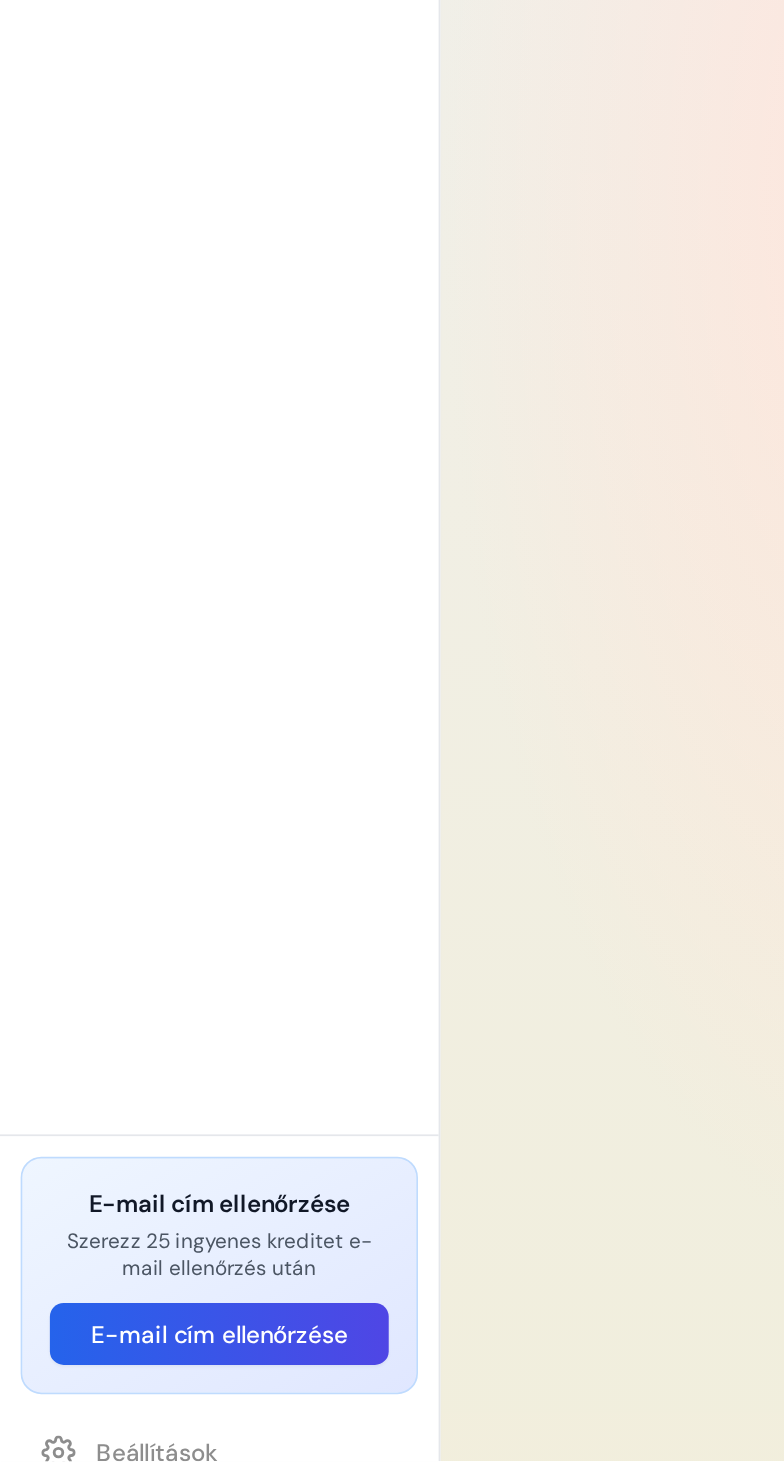 scroll, scrollTop: 106, scrollLeft: 0, axis: vertical 